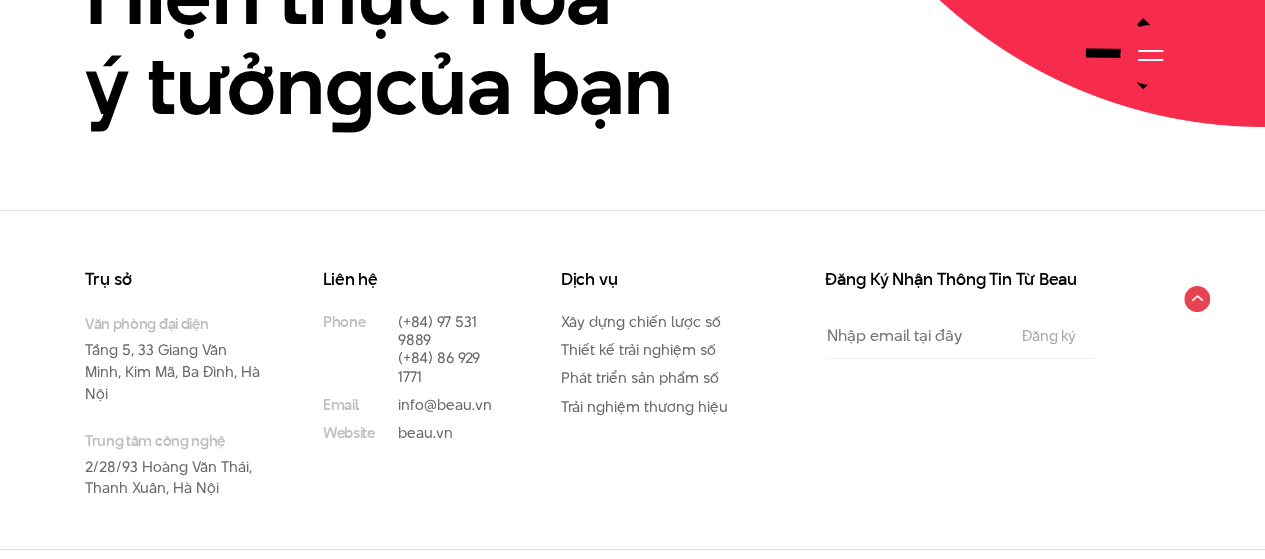 scroll, scrollTop: 4596, scrollLeft: 0, axis: vertical 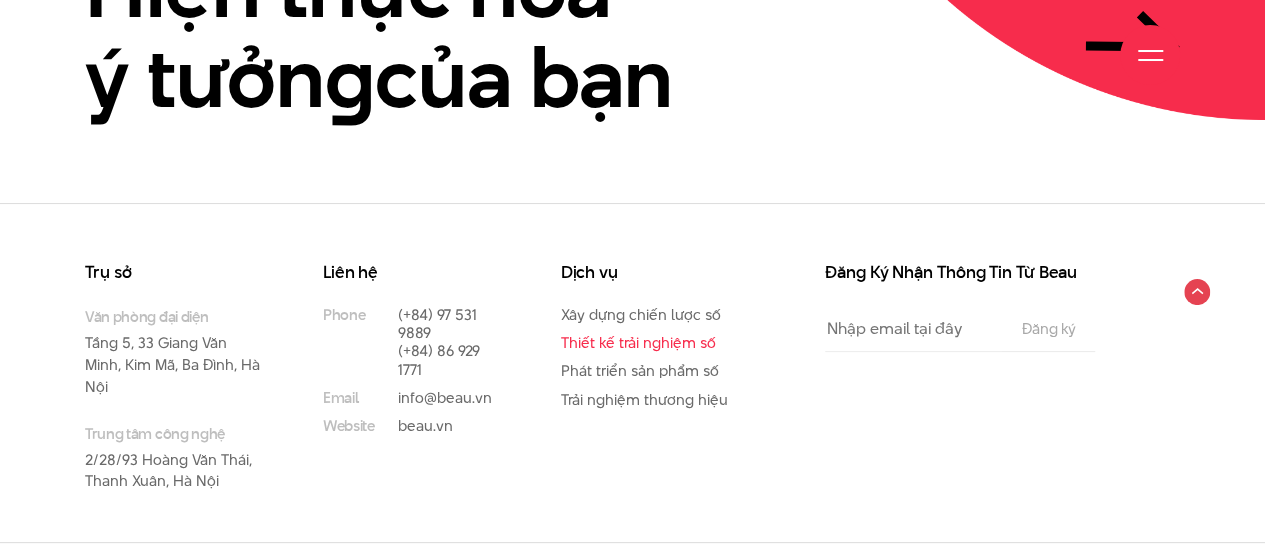 click on "Thiết kế trải nghiệm số" at bounding box center (638, 342) 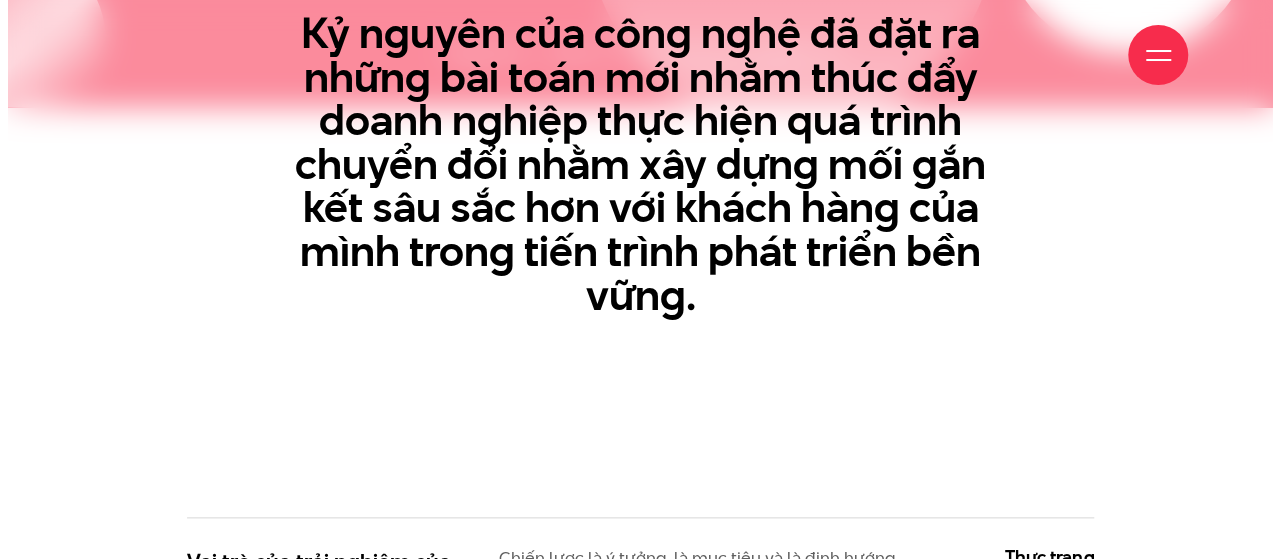 scroll, scrollTop: 1400, scrollLeft: 0, axis: vertical 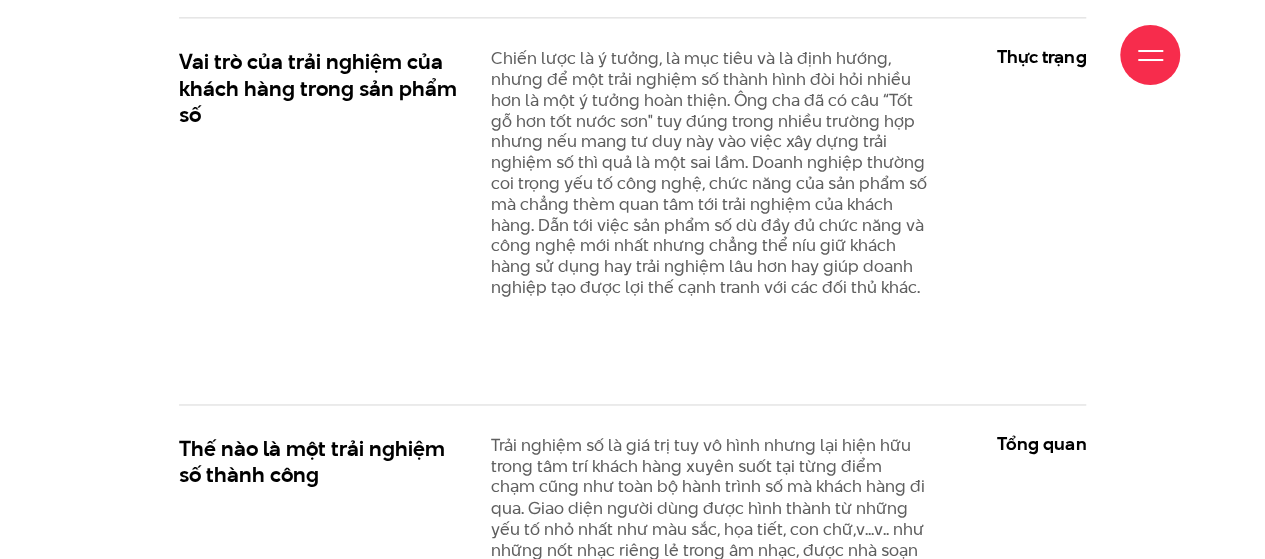 click at bounding box center [1150, 60] 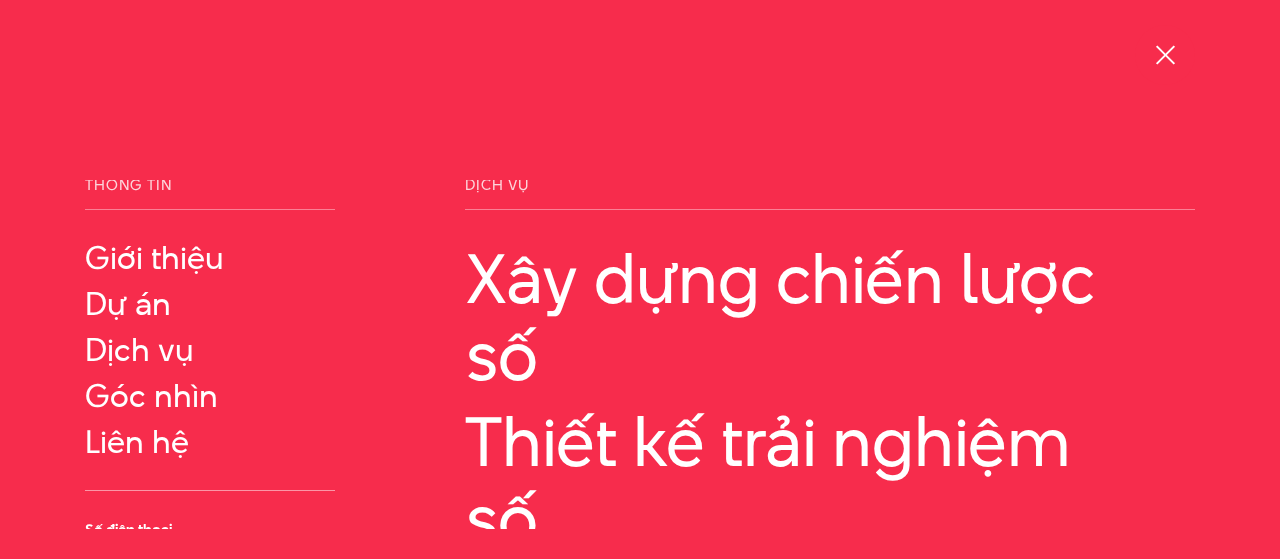 scroll, scrollTop: 0, scrollLeft: 0, axis: both 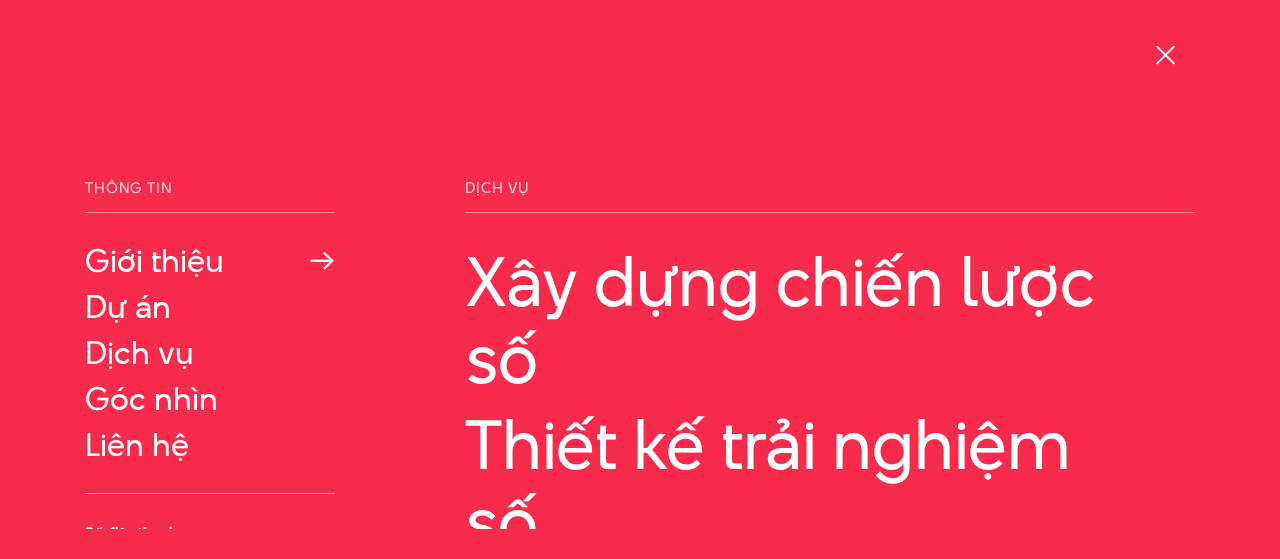 click on "Giới thiệu" at bounding box center (210, 261) 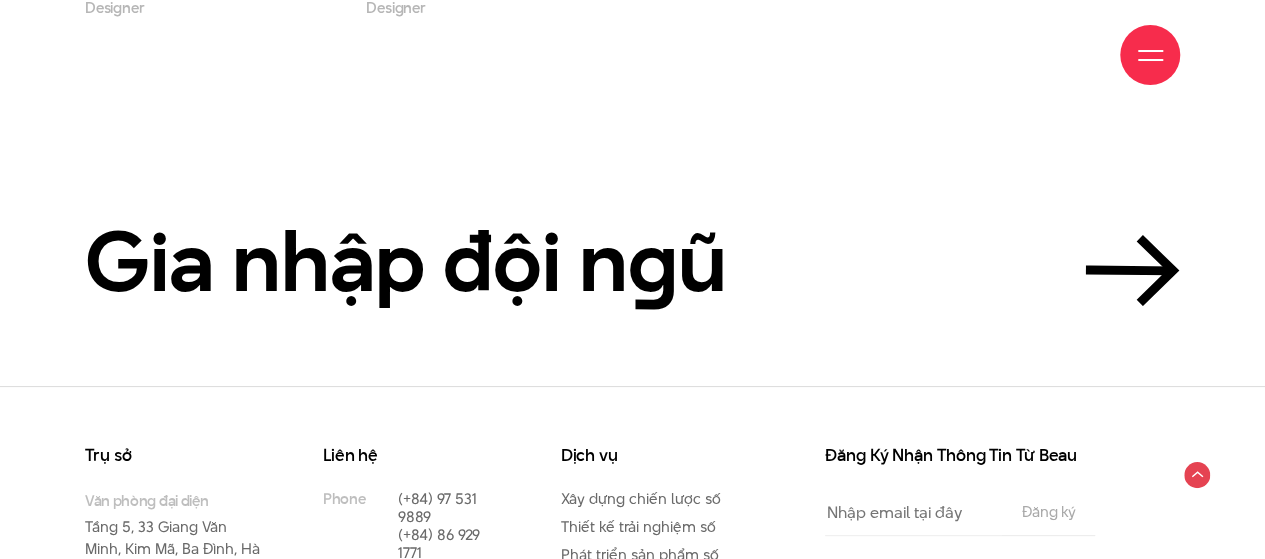 scroll, scrollTop: 6900, scrollLeft: 0, axis: vertical 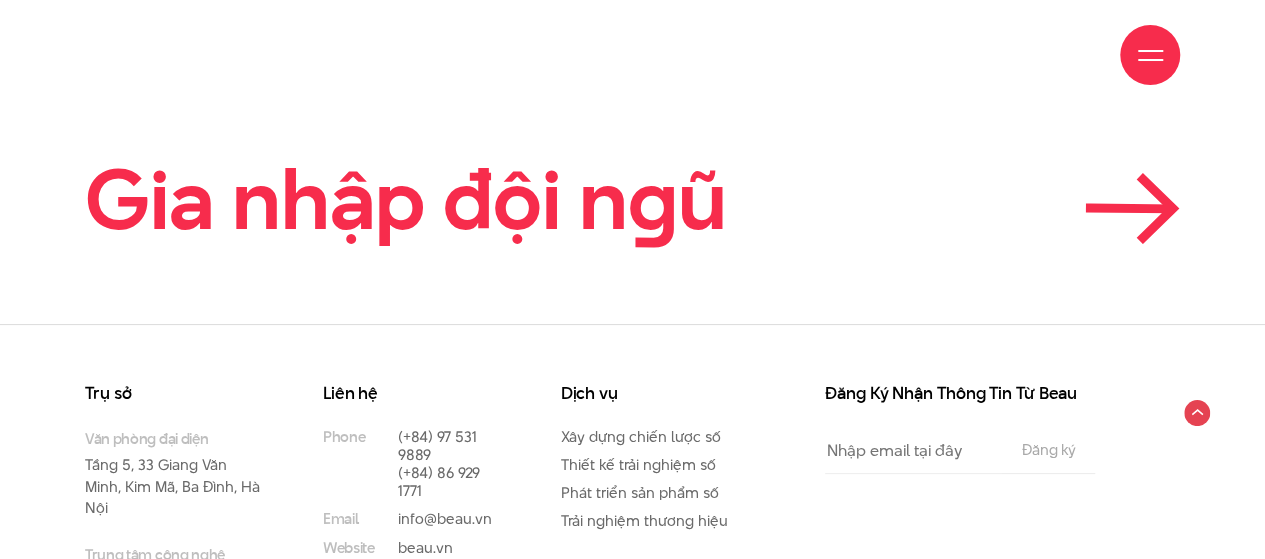 click 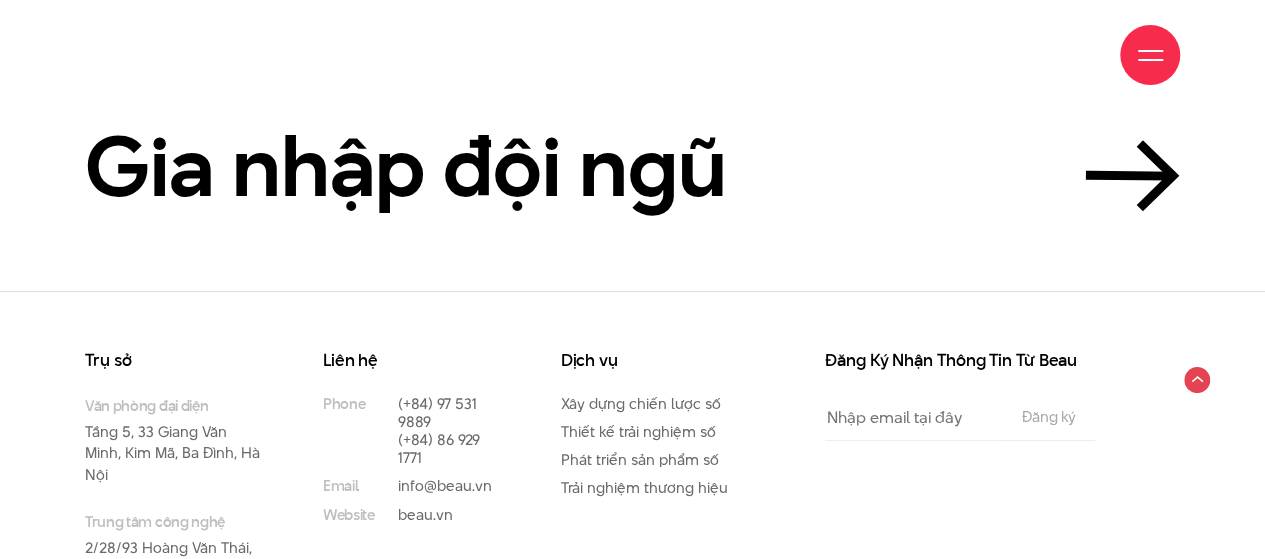 scroll, scrollTop: 4903, scrollLeft: 0, axis: vertical 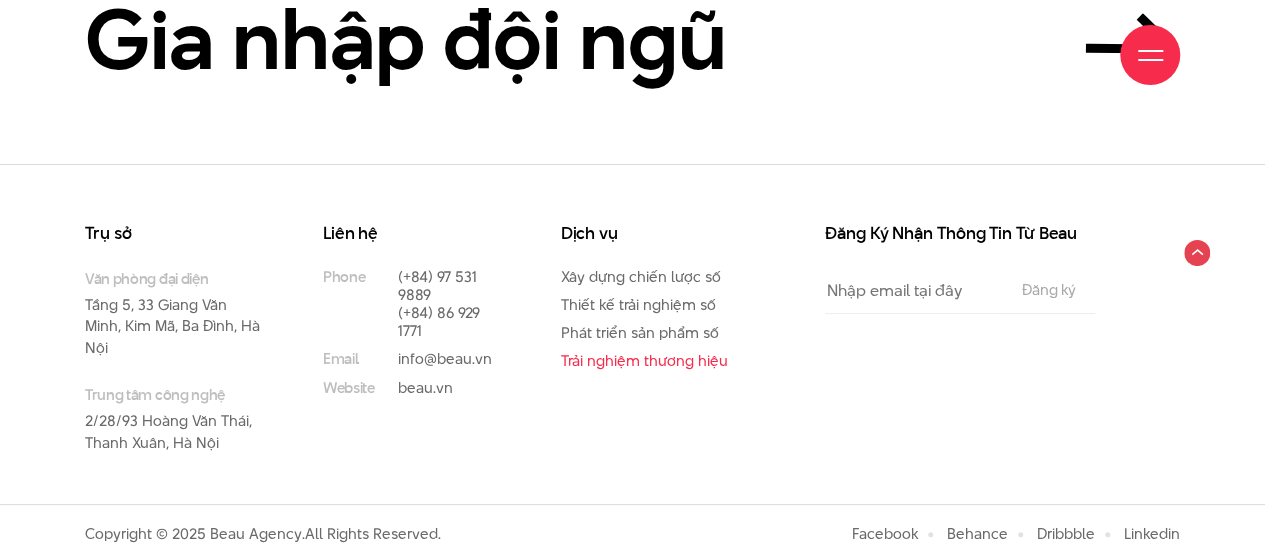 click on "Trải nghiệm thương hiệu" at bounding box center (644, 360) 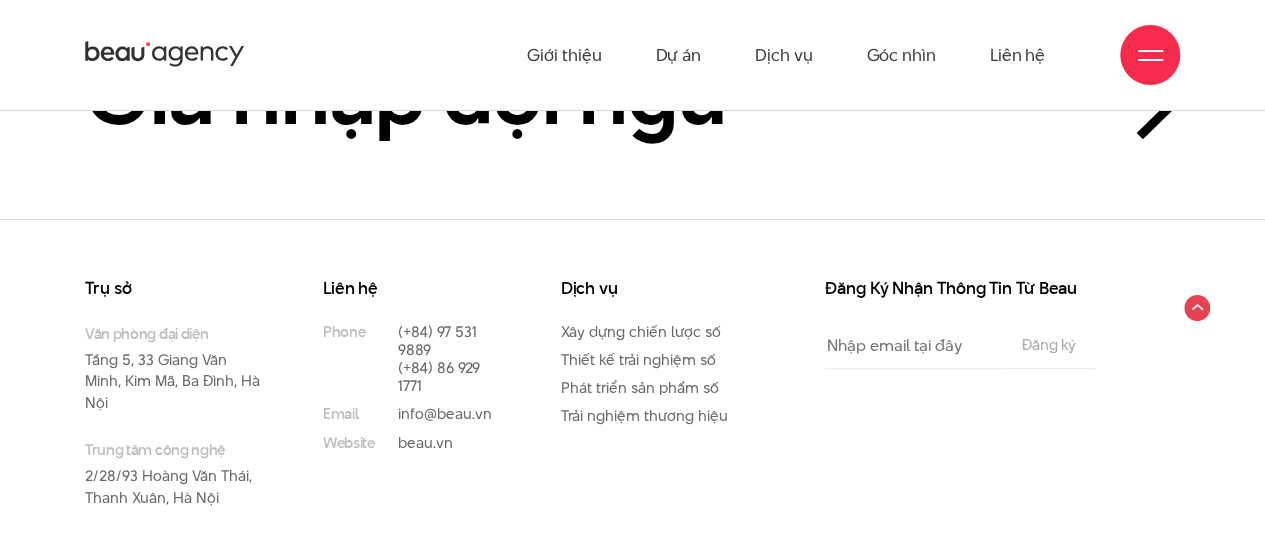 scroll, scrollTop: 4803, scrollLeft: 0, axis: vertical 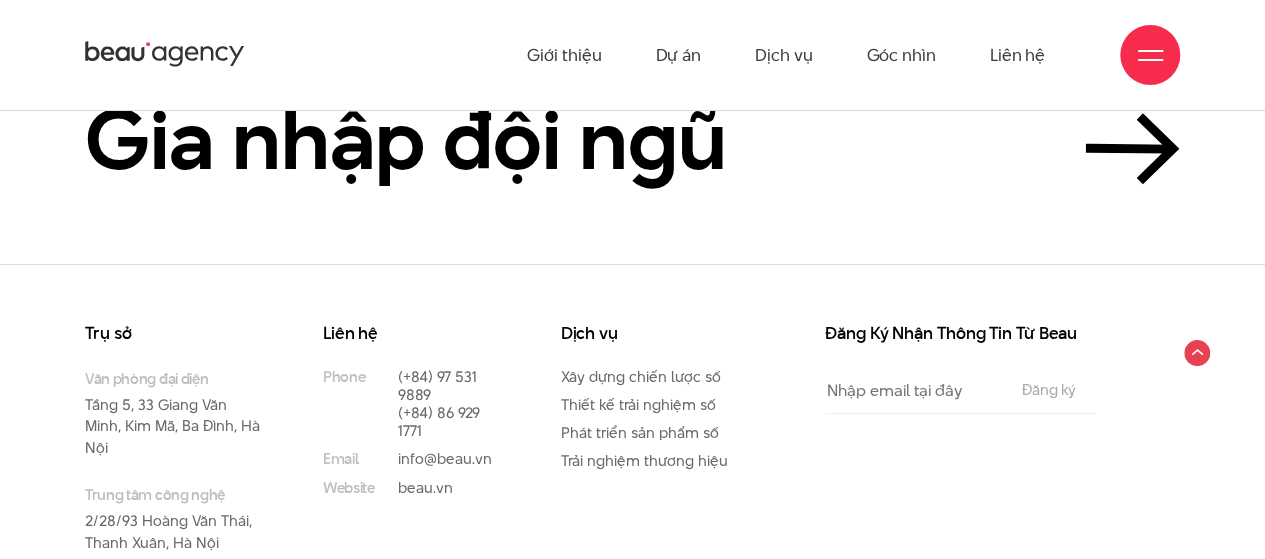 click 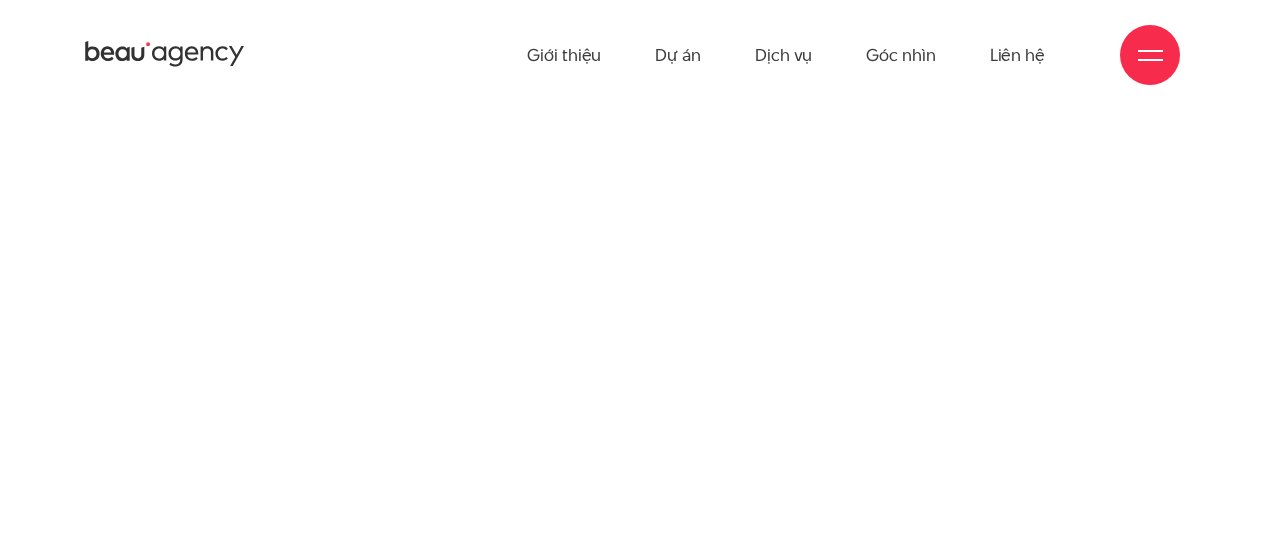 scroll, scrollTop: 0, scrollLeft: 0, axis: both 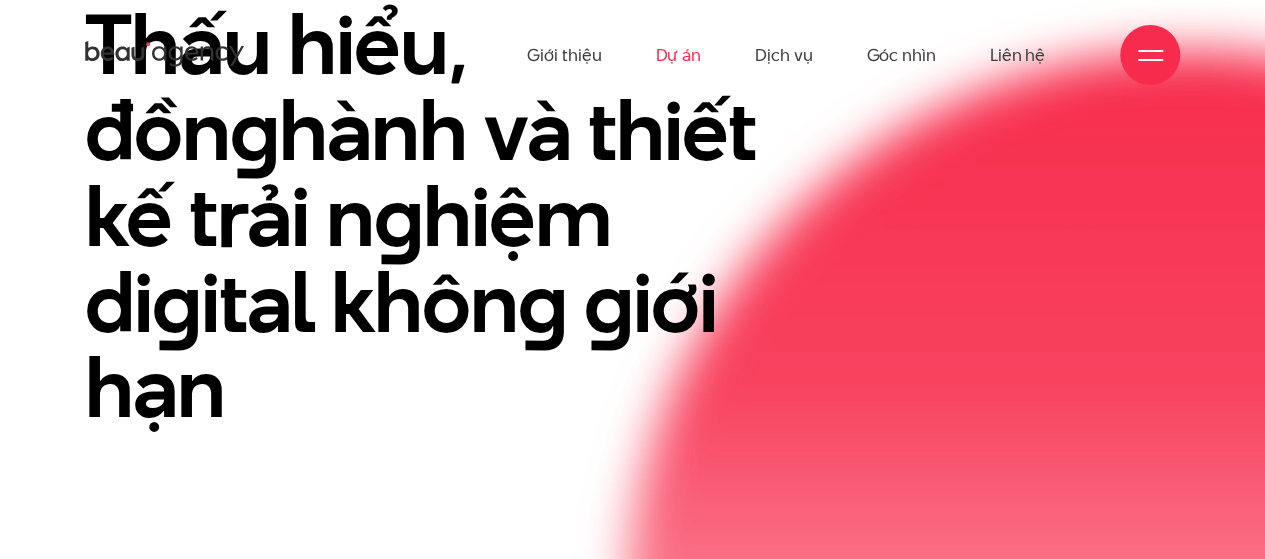 click on "Giới thiệu
Dự án
Dịch vụ
Góc nhìn
Liên hệ" at bounding box center [786, 55] 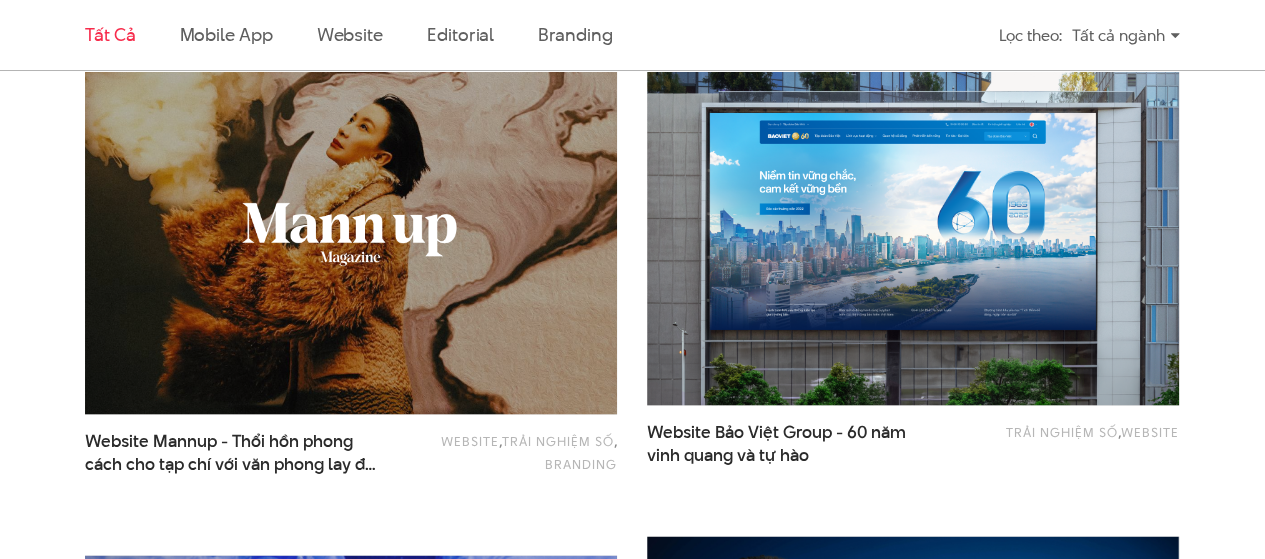 scroll, scrollTop: 1800, scrollLeft: 0, axis: vertical 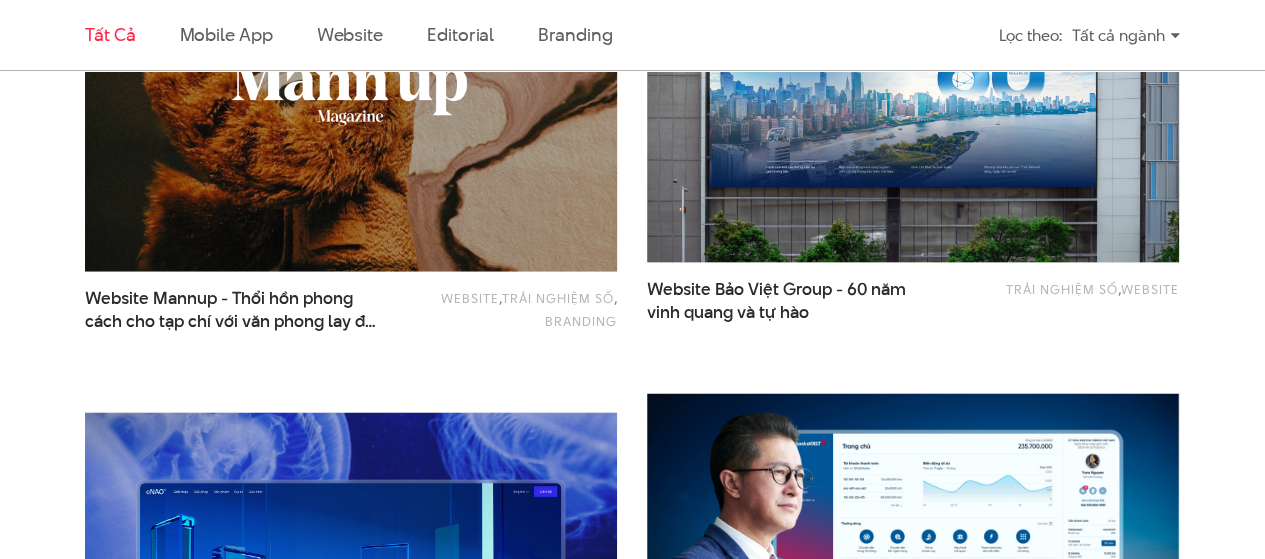 click at bounding box center [350, 93] 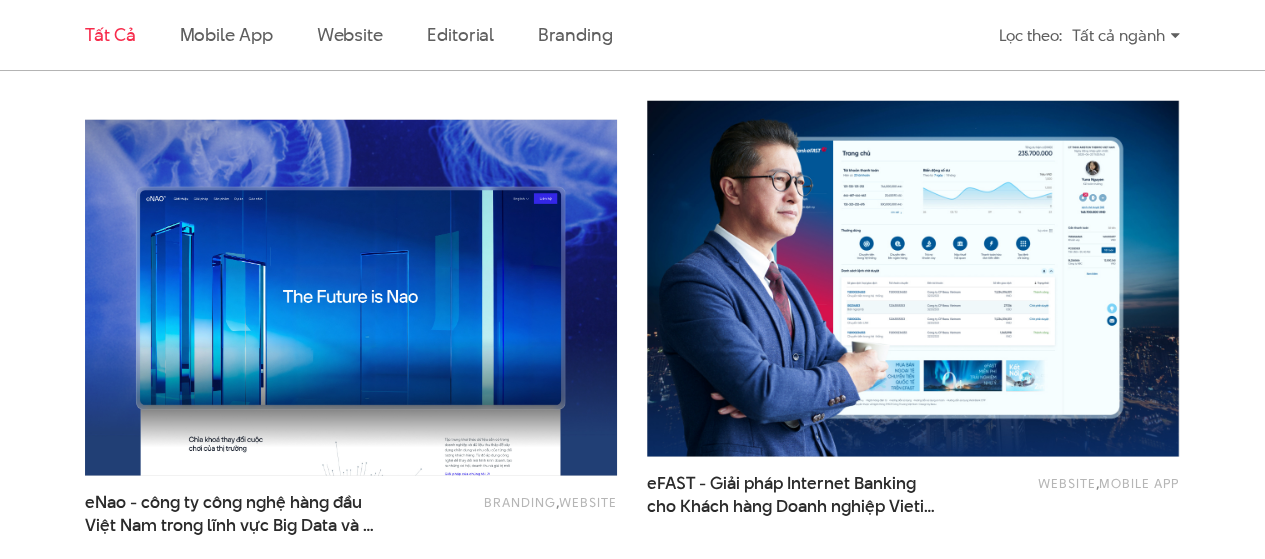 scroll, scrollTop: 2000, scrollLeft: 0, axis: vertical 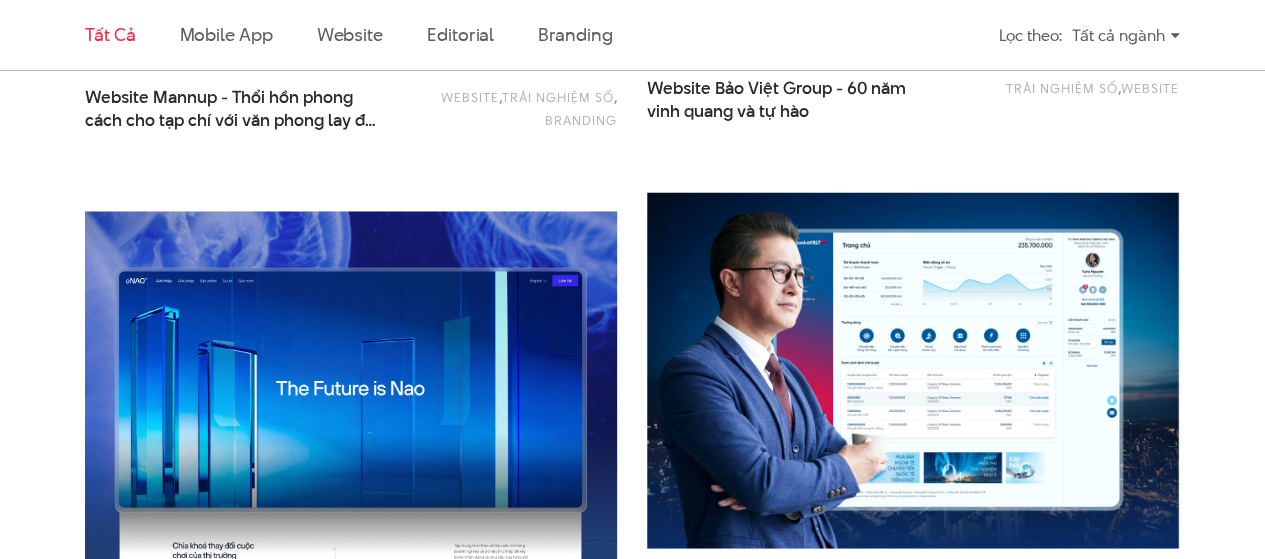 click at bounding box center (350, 390) 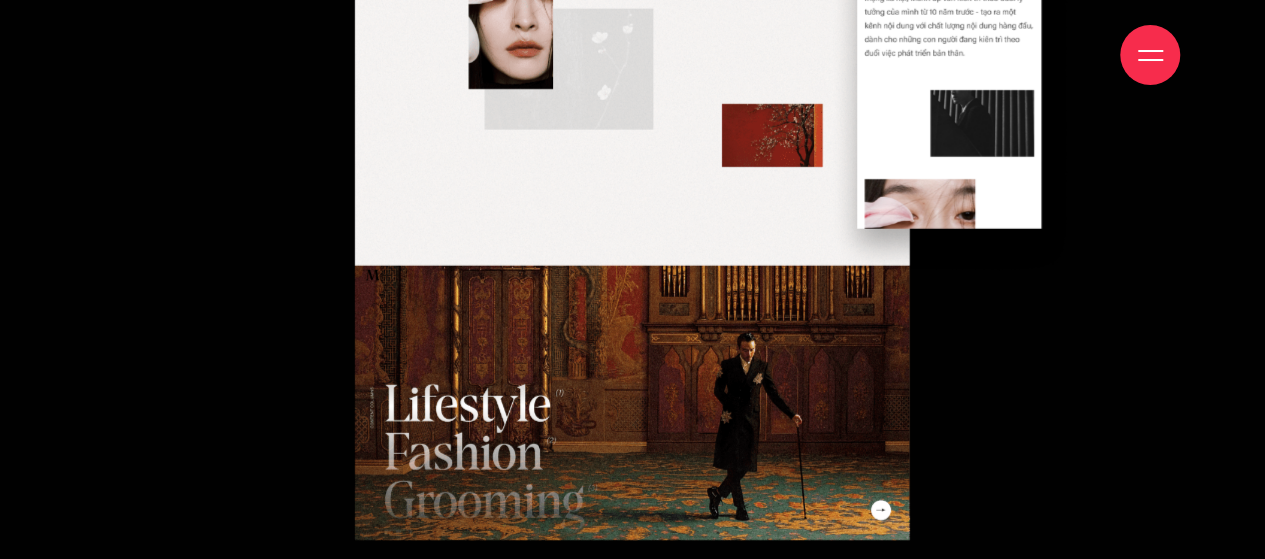 scroll, scrollTop: 3500, scrollLeft: 0, axis: vertical 